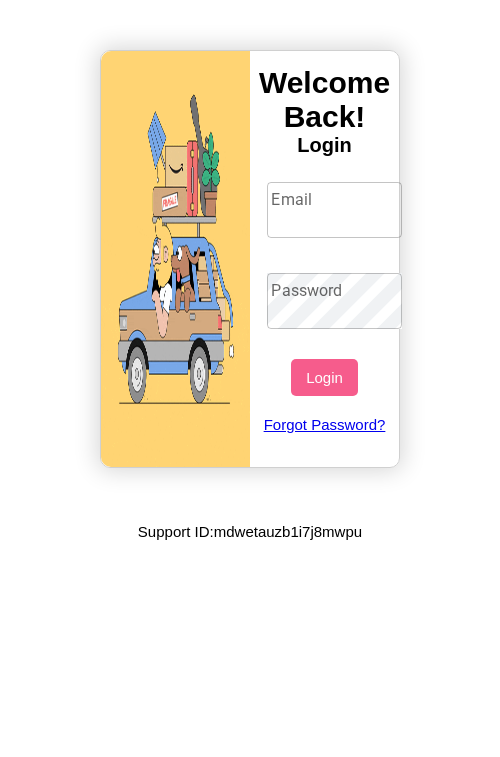 scroll, scrollTop: 0, scrollLeft: 0, axis: both 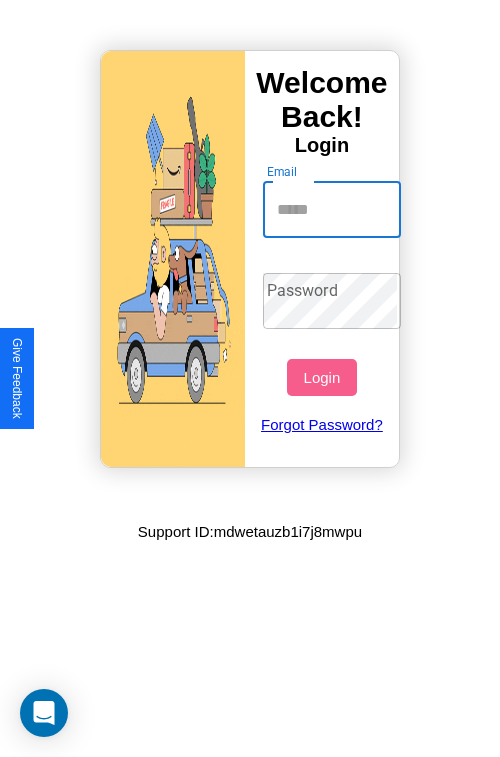 click on "Email" at bounding box center (332, 210) 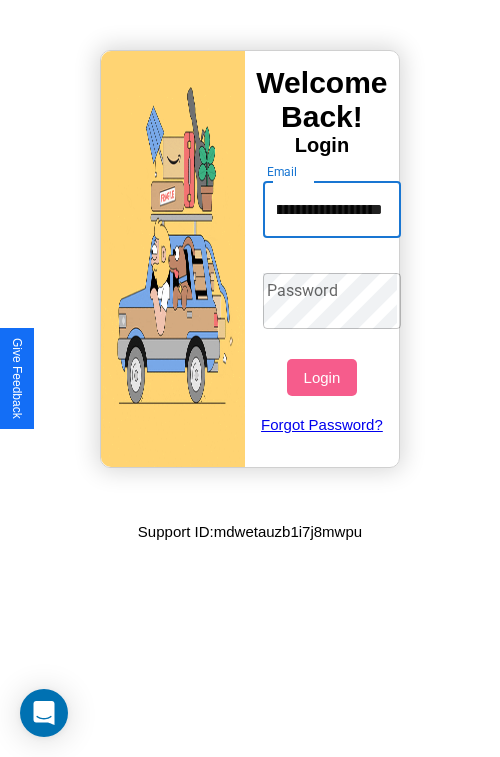 scroll, scrollTop: 0, scrollLeft: 76, axis: horizontal 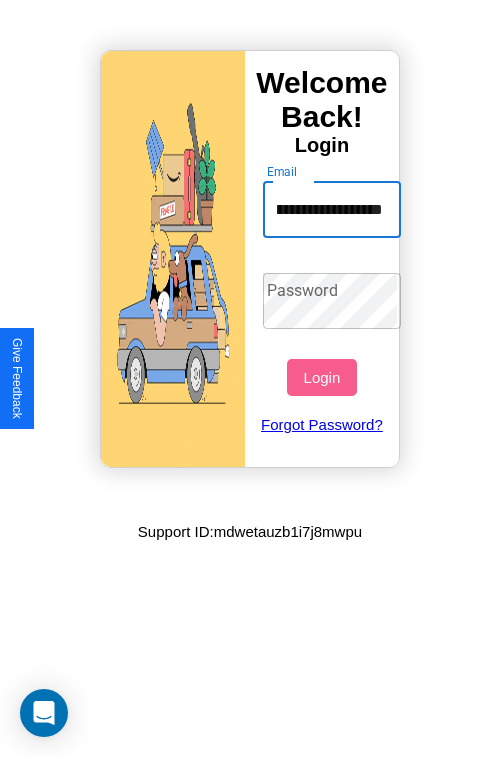 type on "**********" 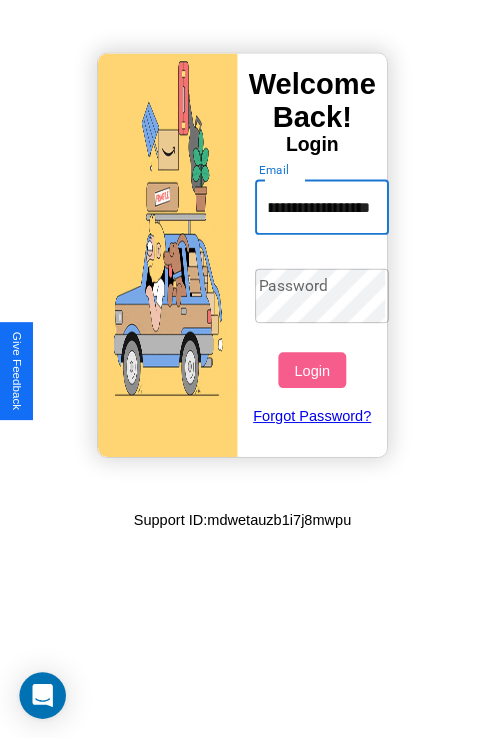 scroll, scrollTop: 0, scrollLeft: 0, axis: both 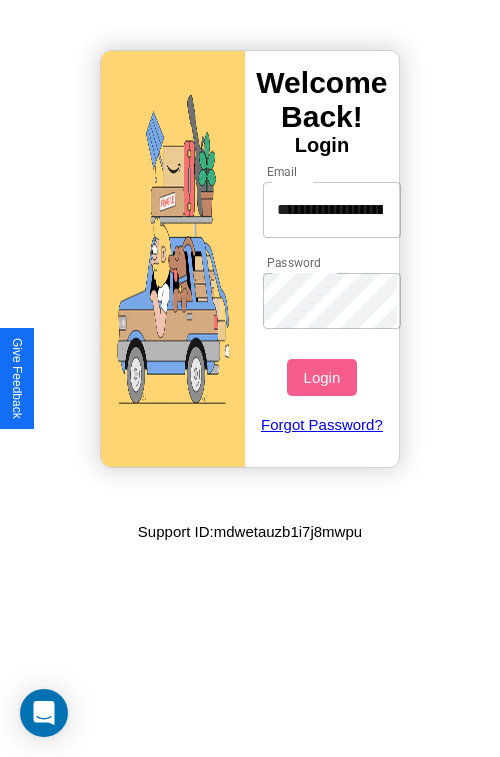 click on "Login" at bounding box center (321, 377) 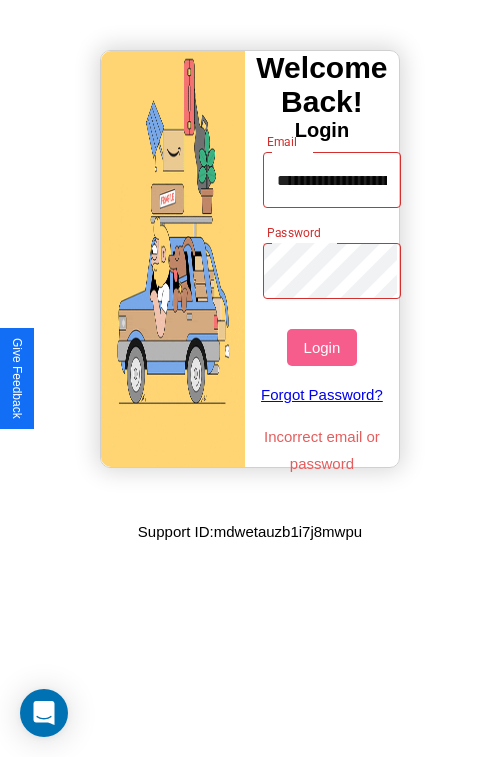 click on "Login" at bounding box center (321, 347) 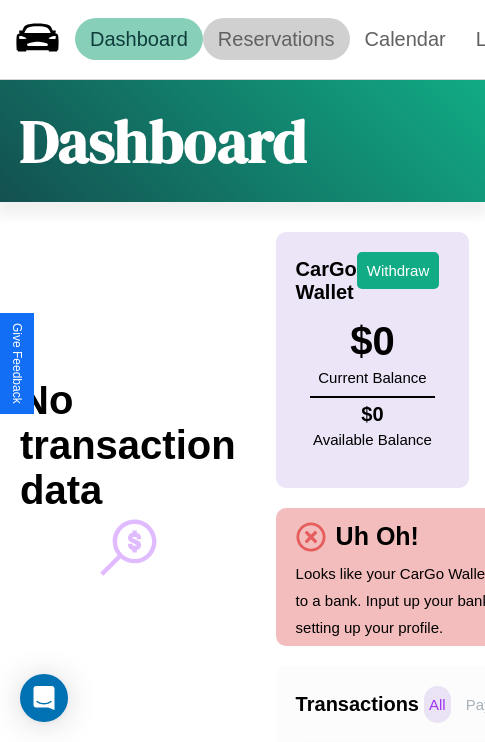 click on "Reservations" at bounding box center [276, 39] 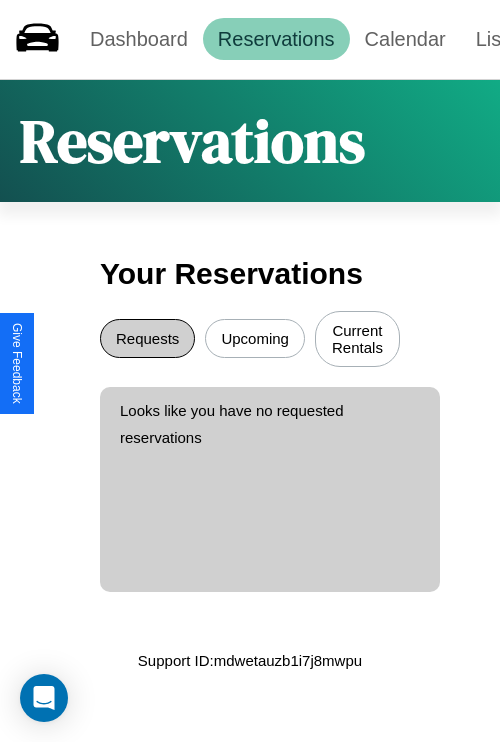 click on "Requests" at bounding box center [147, 338] 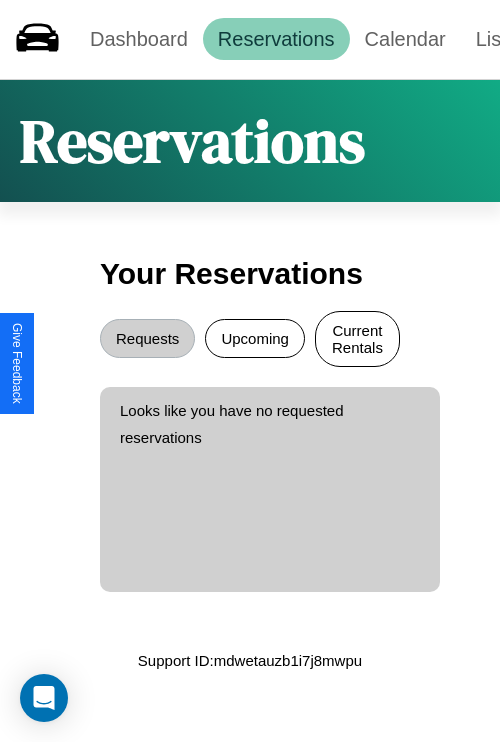click on "Current Rentals" at bounding box center (357, 339) 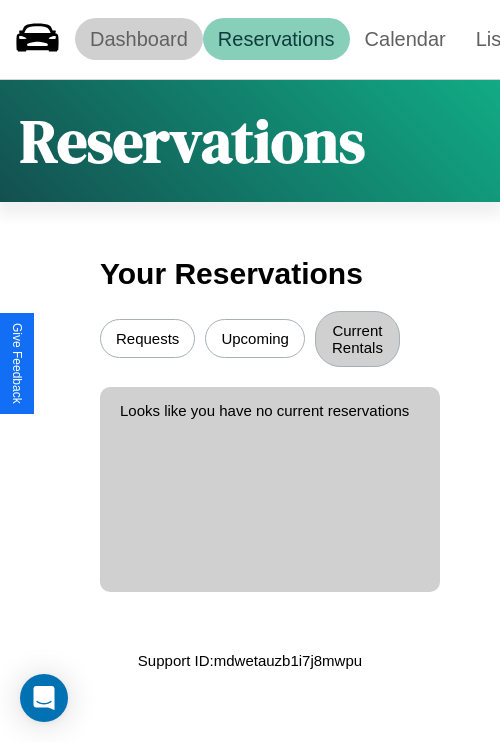 click on "Dashboard" at bounding box center [139, 39] 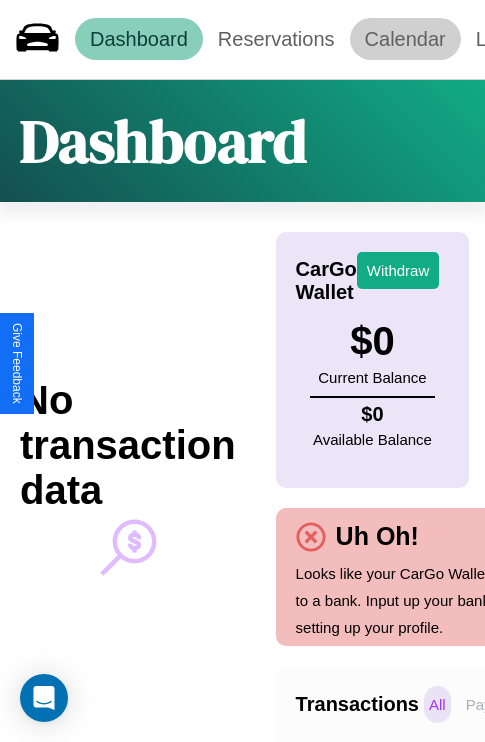 click on "Calendar" at bounding box center (405, 39) 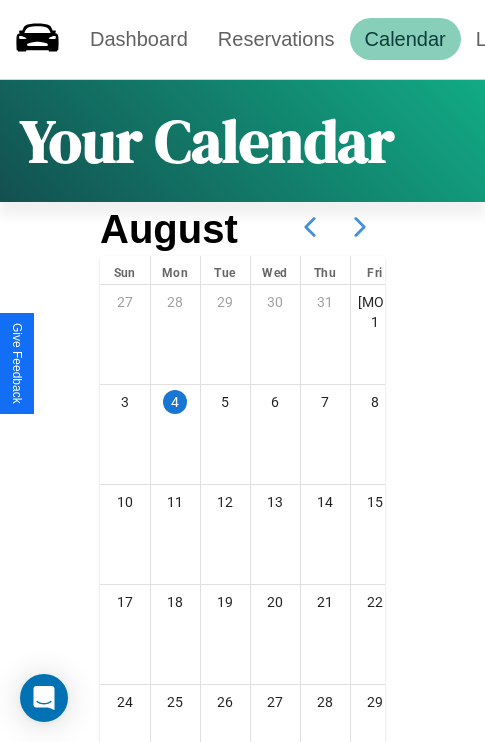 click 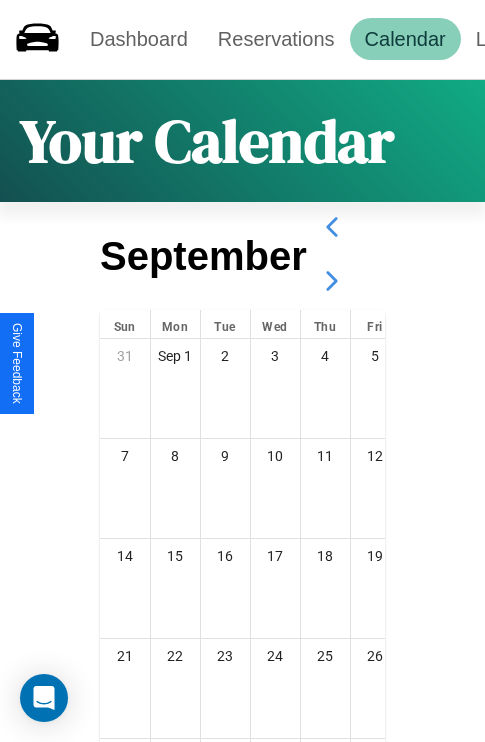 click 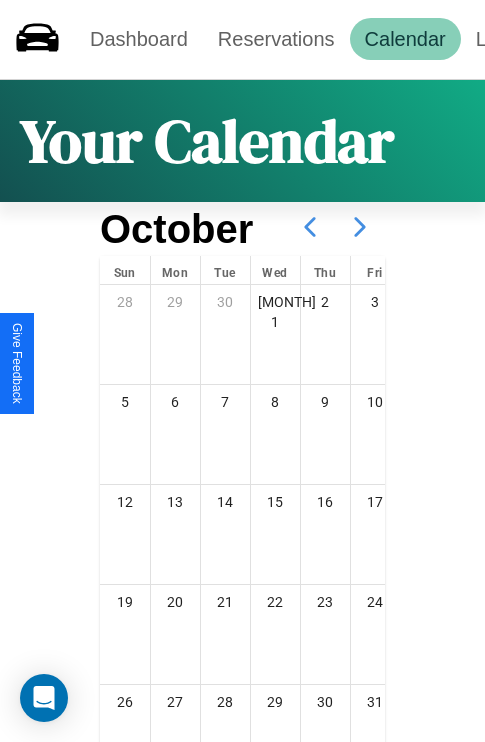scroll, scrollTop: 242, scrollLeft: 0, axis: vertical 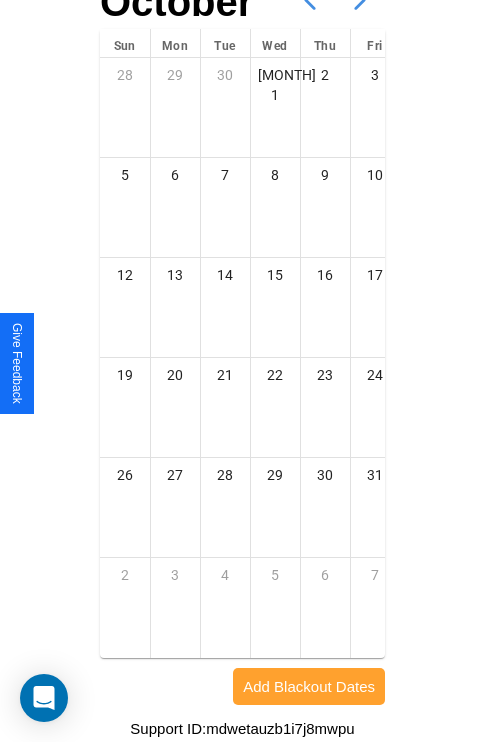 click on "Add Blackout Dates" at bounding box center (309, 686) 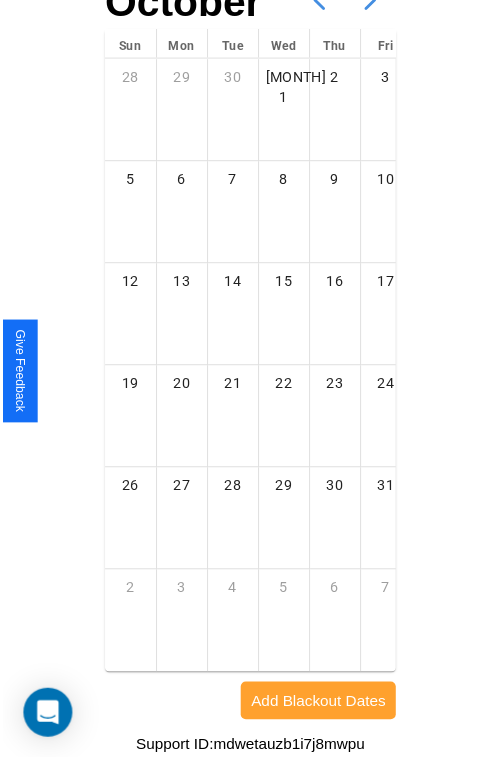 scroll, scrollTop: 227, scrollLeft: 0, axis: vertical 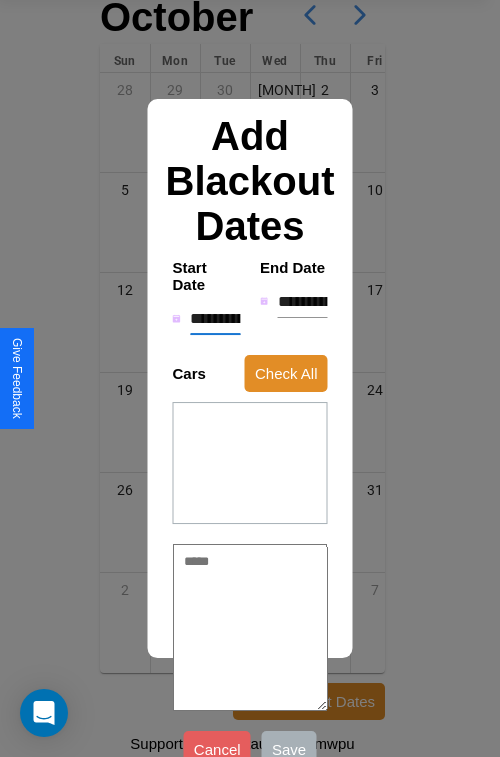 click on "**********" at bounding box center [215, 319] 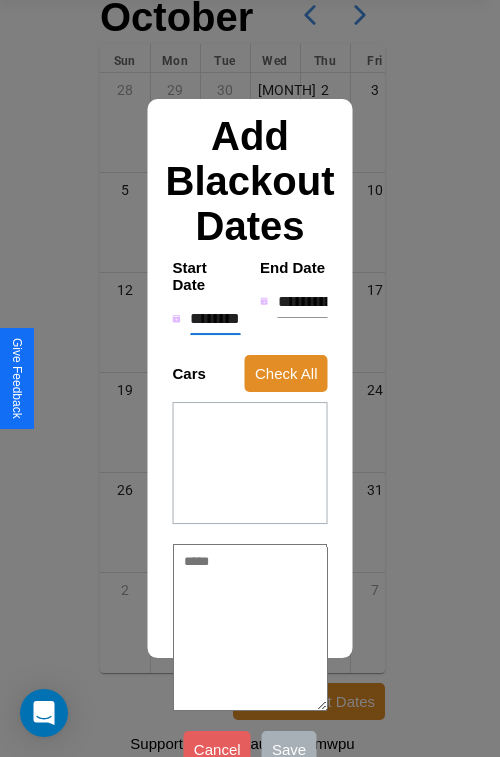 type on "*" 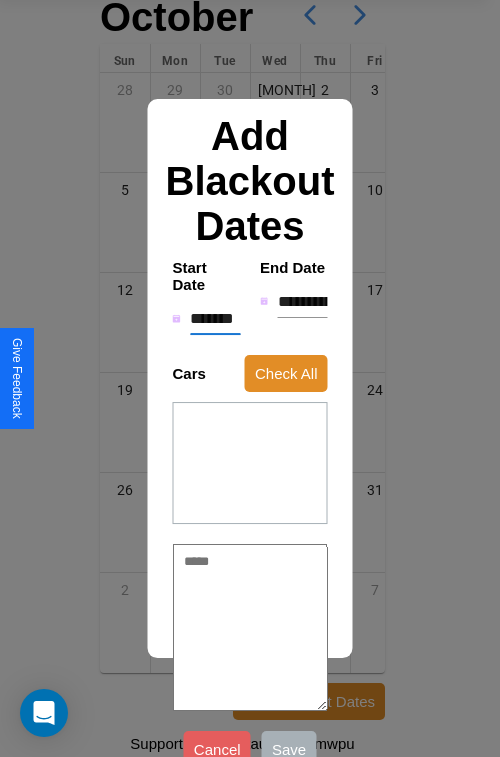 type on "*" 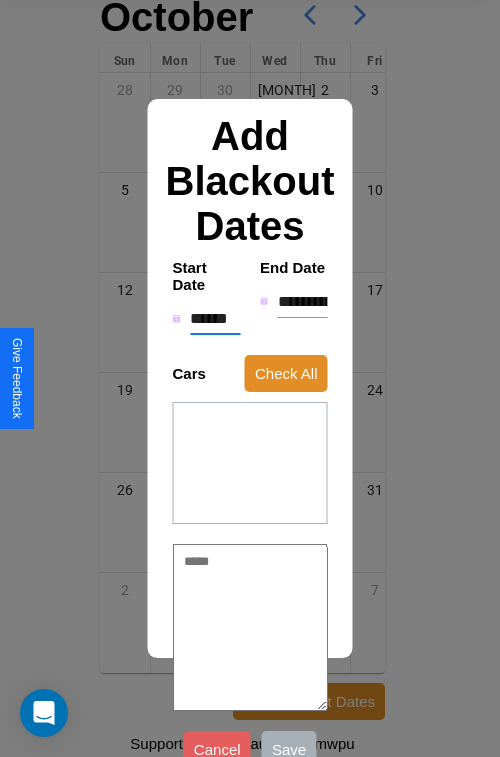 type on "*" 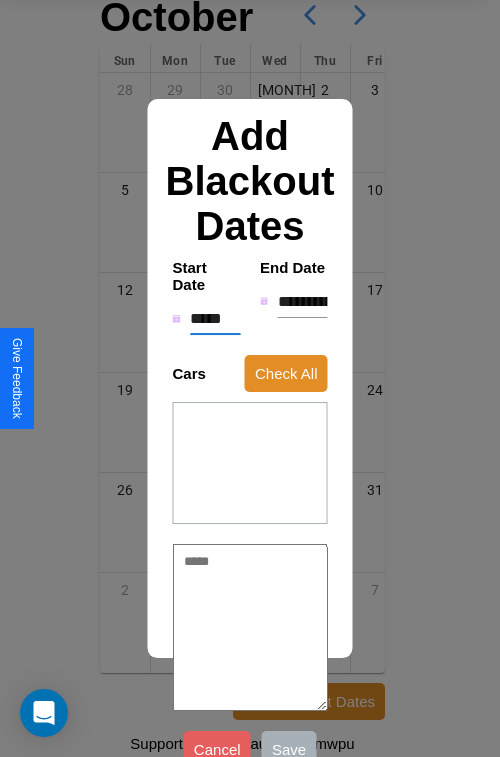 type on "*" 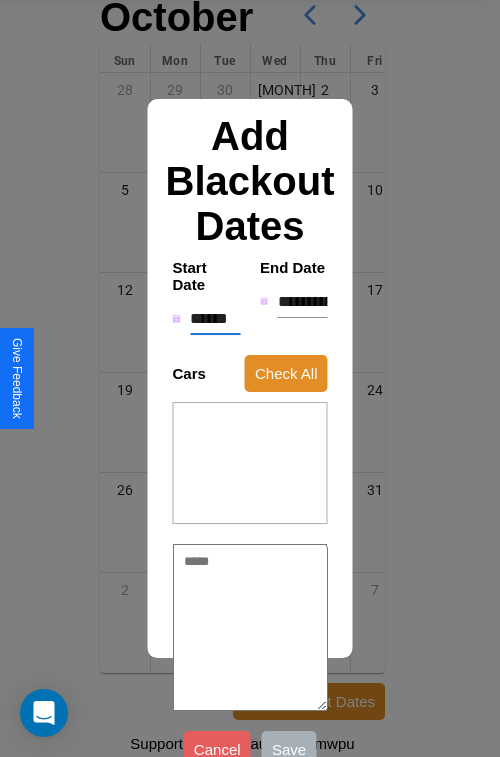 type on "*" 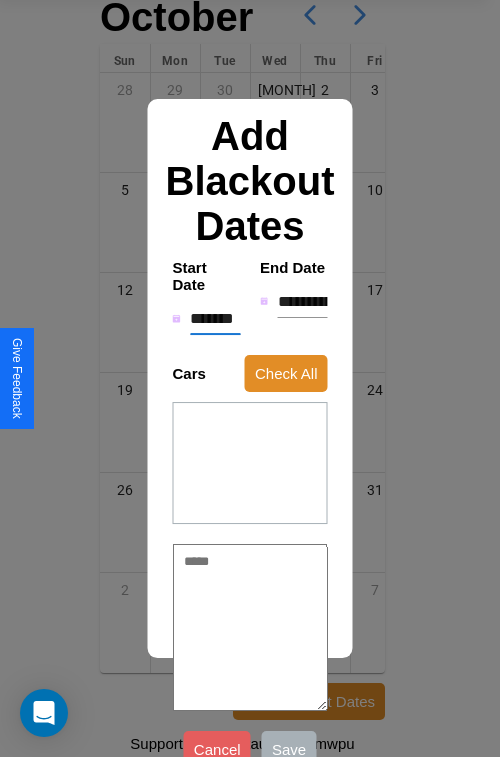 type on "*" 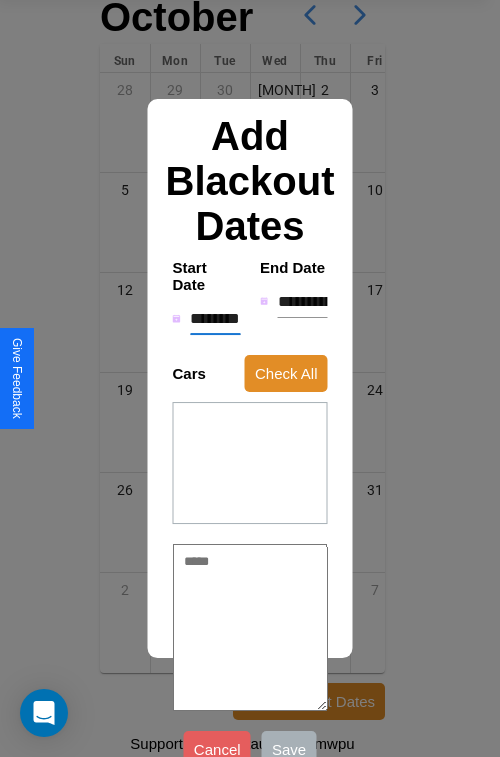 type on "*" 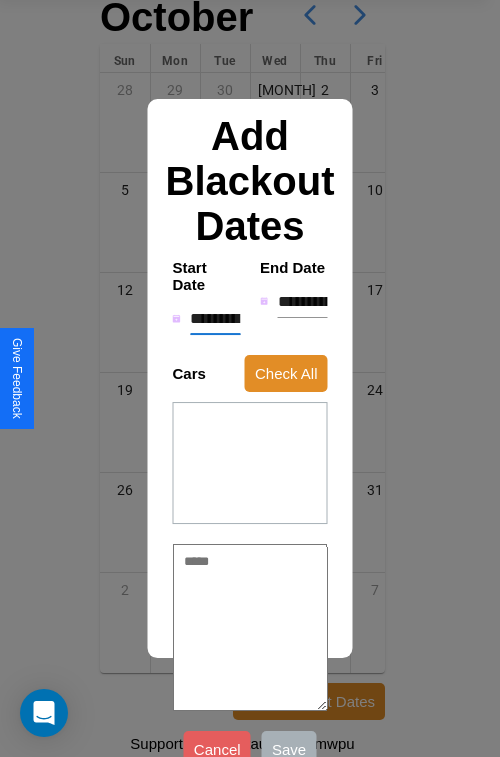 type on "*" 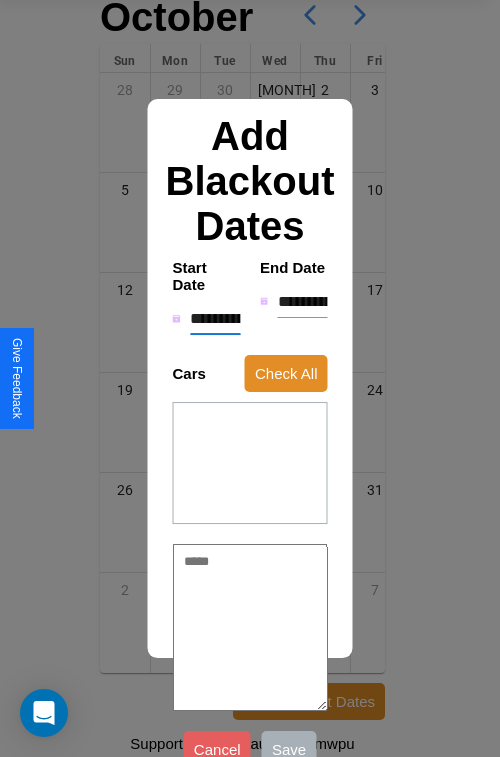 type on "*" 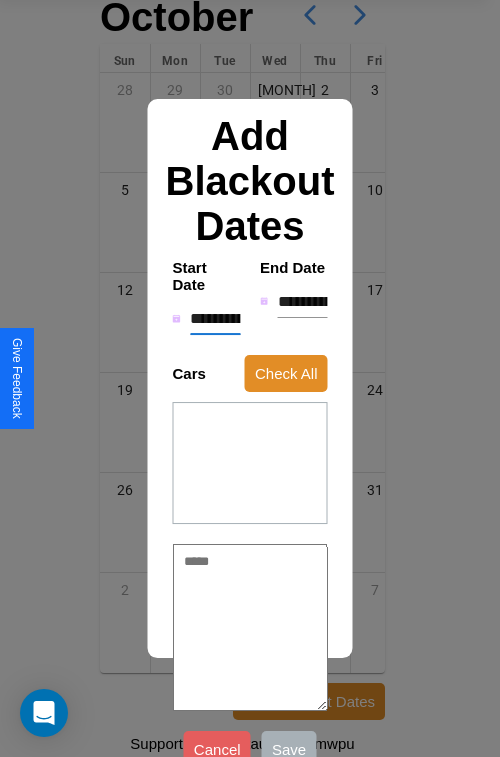 type on "*" 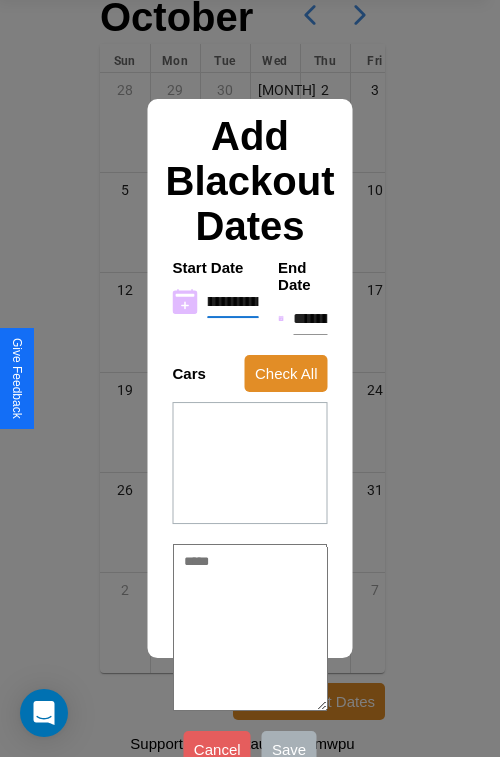 type on "**********" 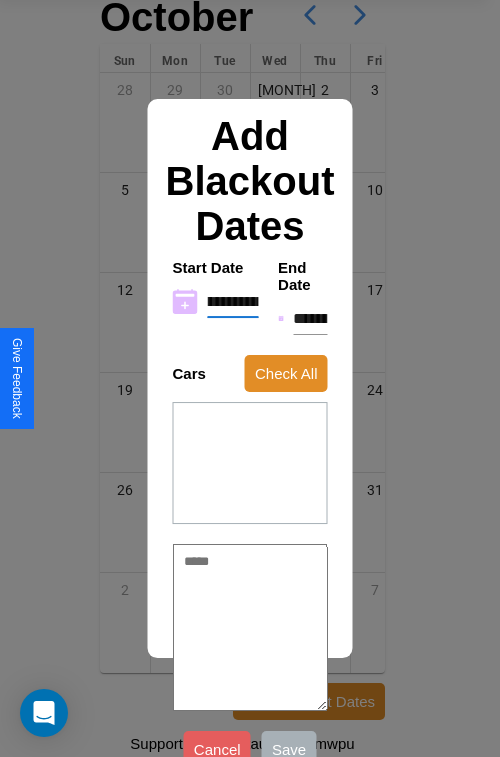 type on "*" 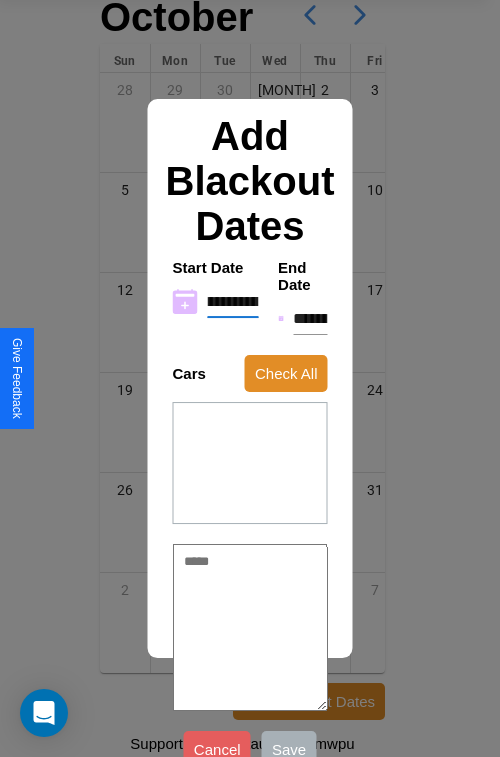 type on "**********" 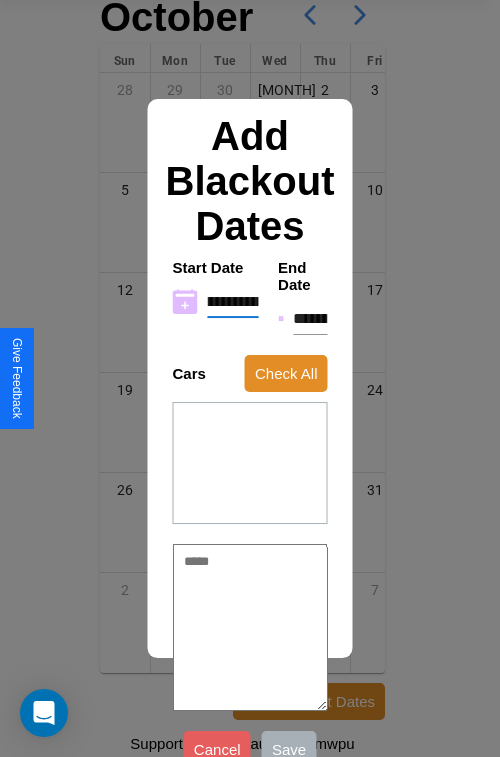 type on "*" 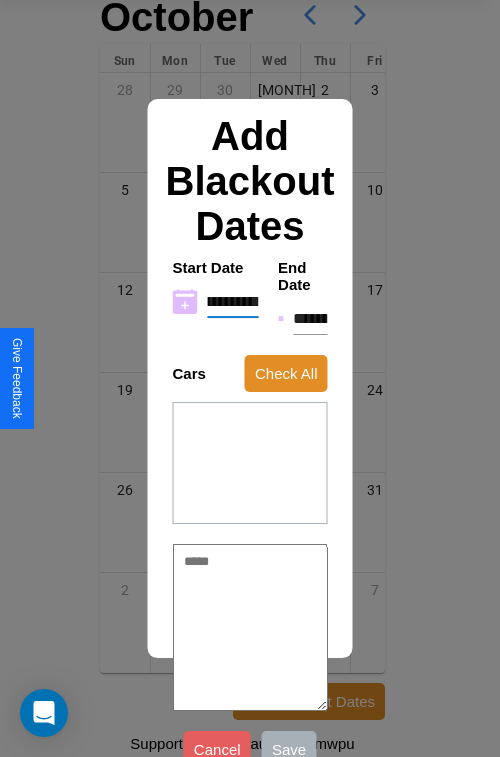 type on "**********" 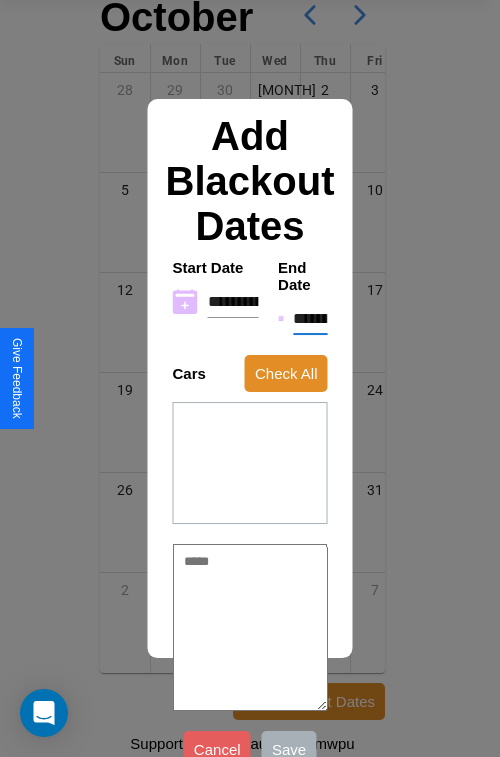 click on "**********" at bounding box center [310, 319] 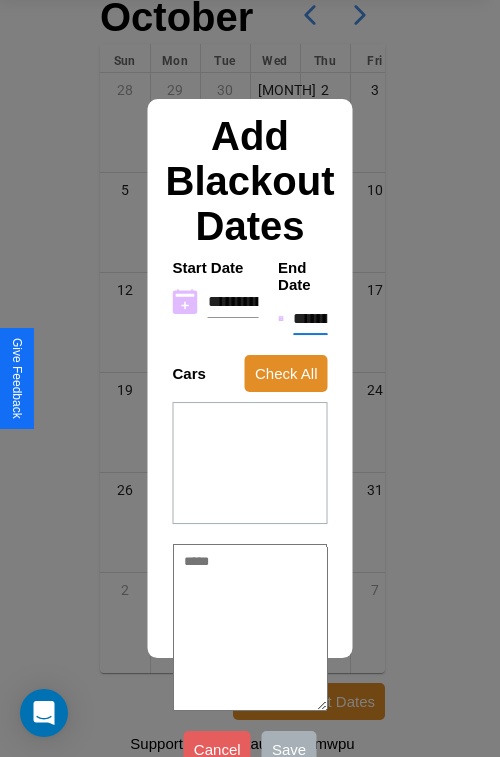 type on "*" 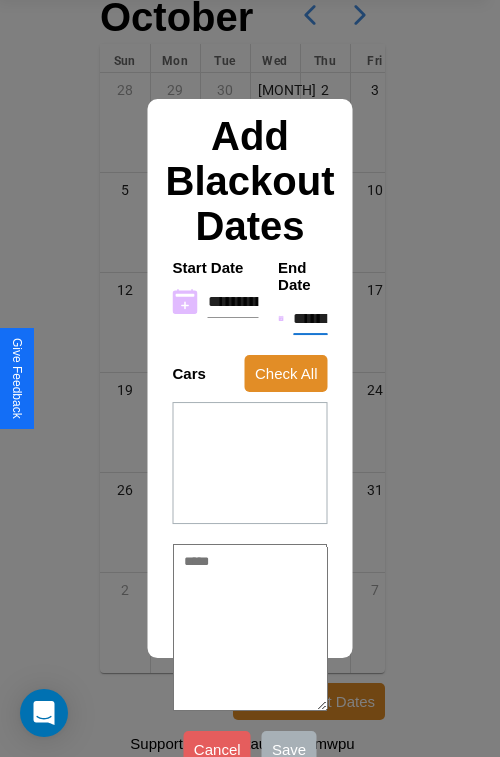type on "*" 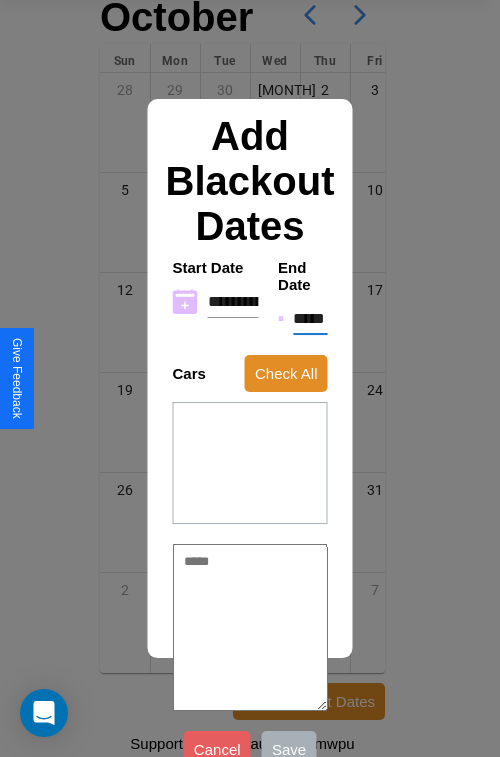 type on "*" 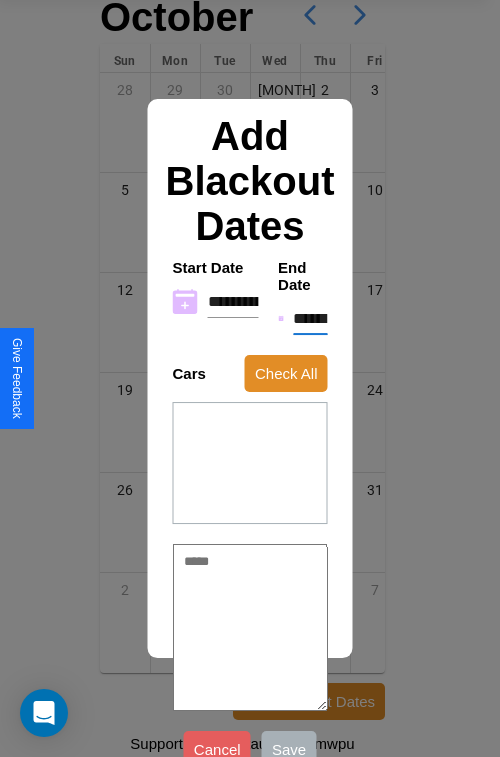 type on "*" 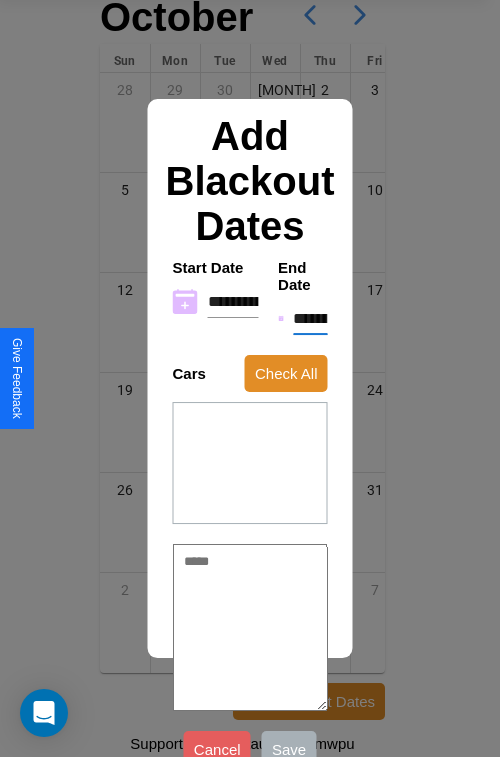 type on "*" 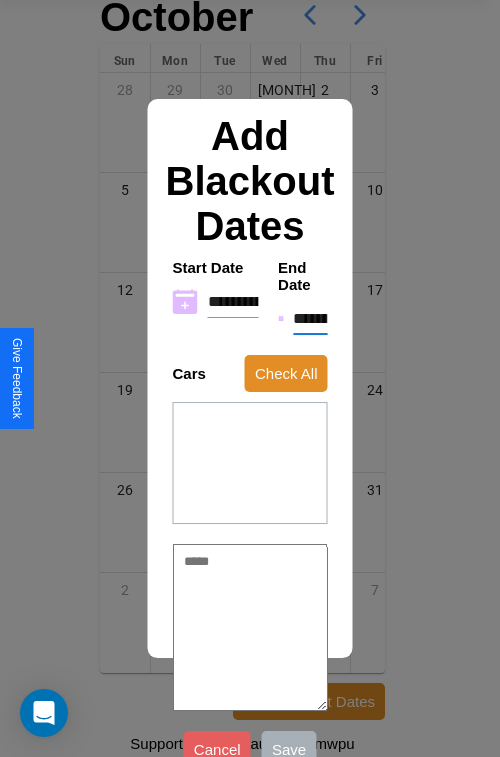 type on "*" 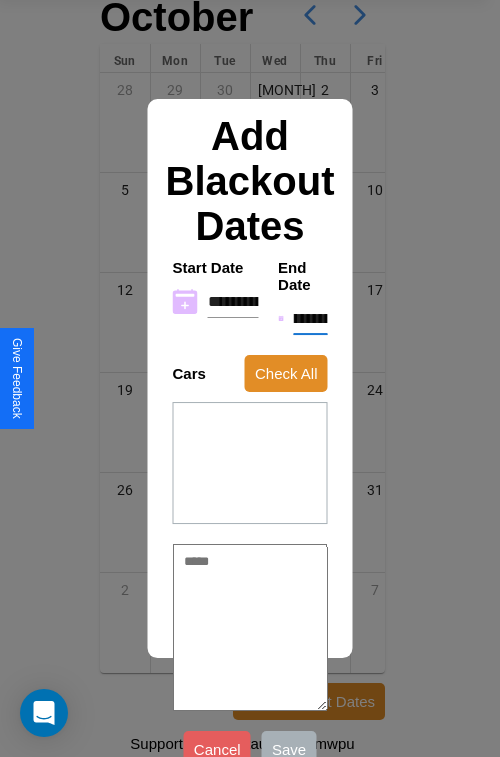 type on "**********" 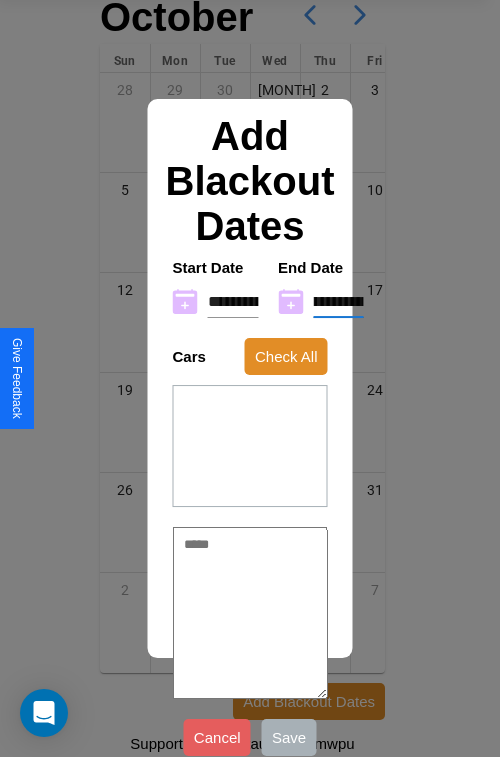 type on "**********" 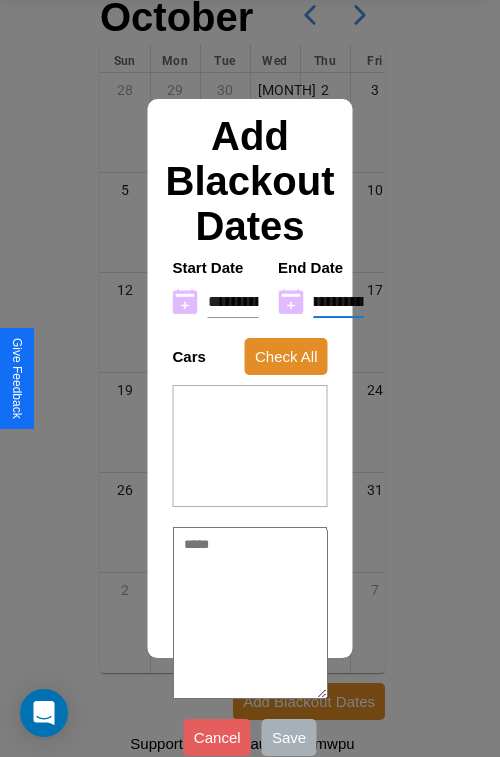 type on "*" 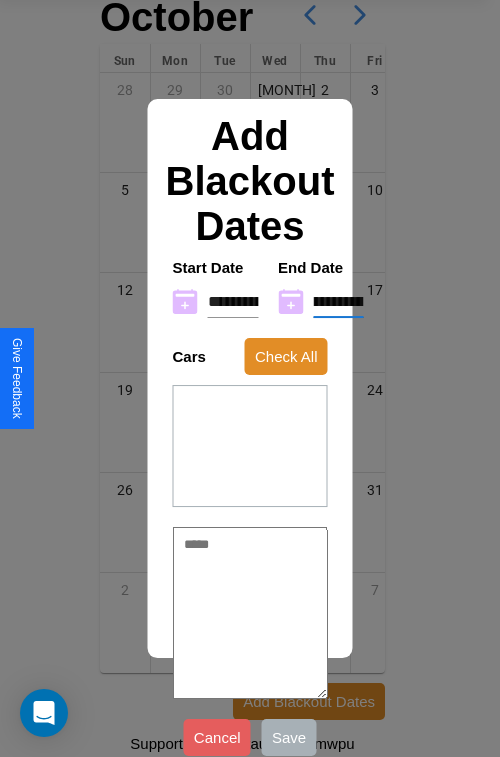 type on "**********" 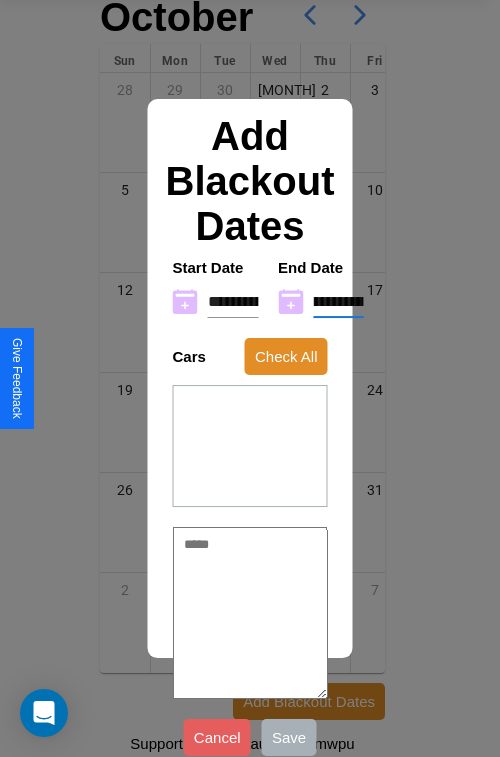 type on "*" 